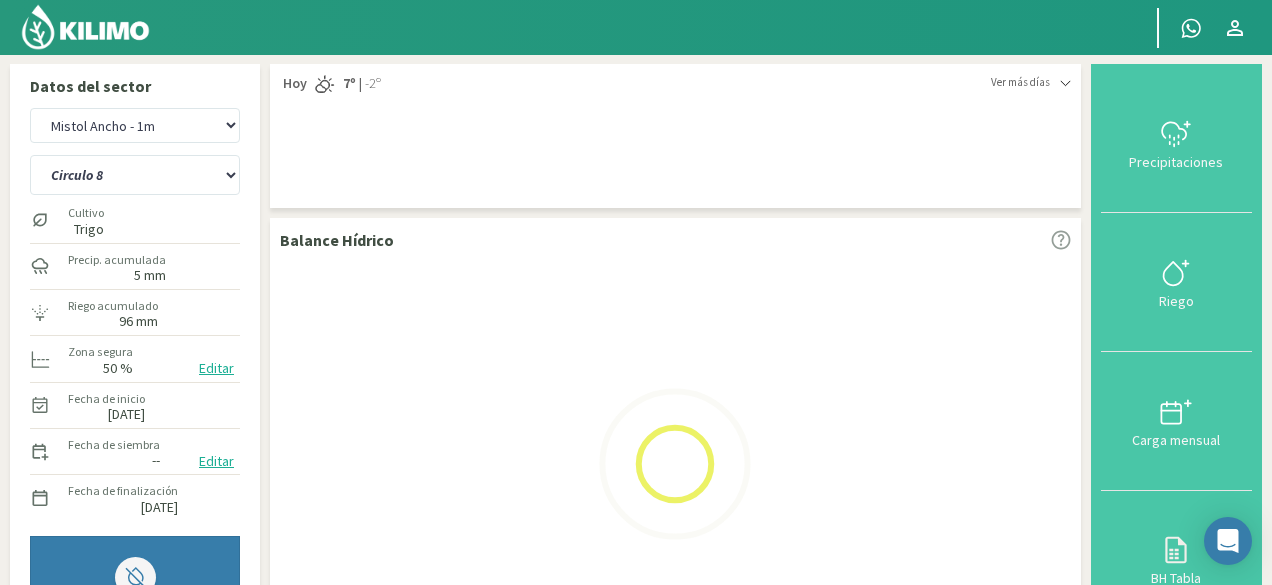 scroll, scrollTop: 0, scrollLeft: 0, axis: both 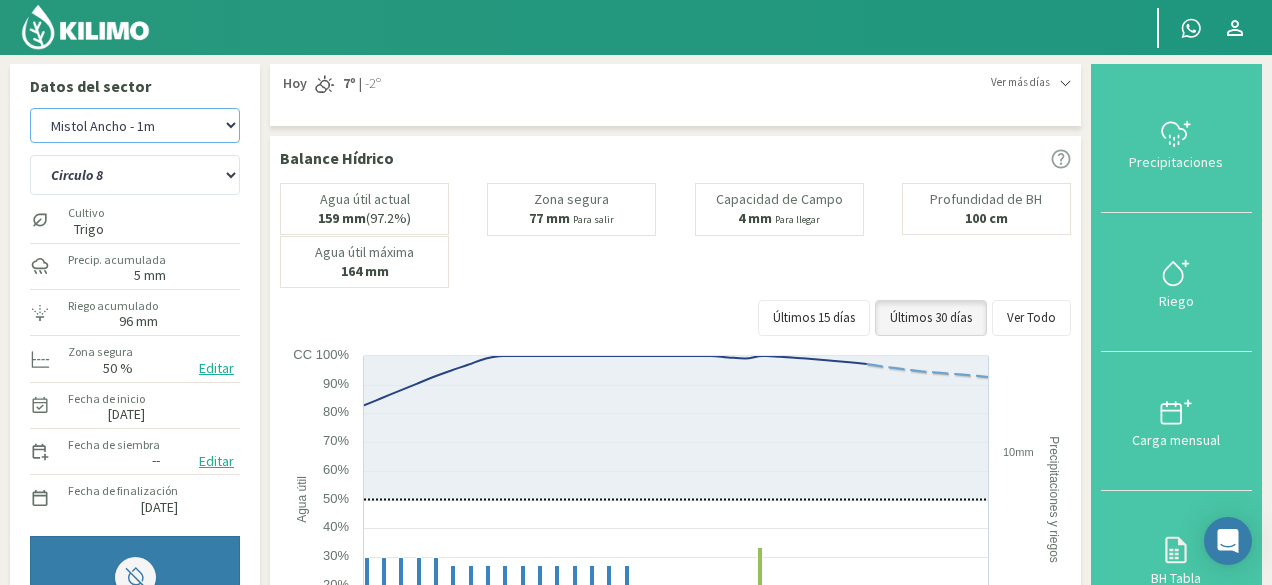 click on "Campo del Puesto - 1m   Campo del Puesto - 2m   La Picardia (1m)   La Picardia (2m)   Mistol Ancho - 1m   Mistol Ancho - 2m" at bounding box center (135, 125) 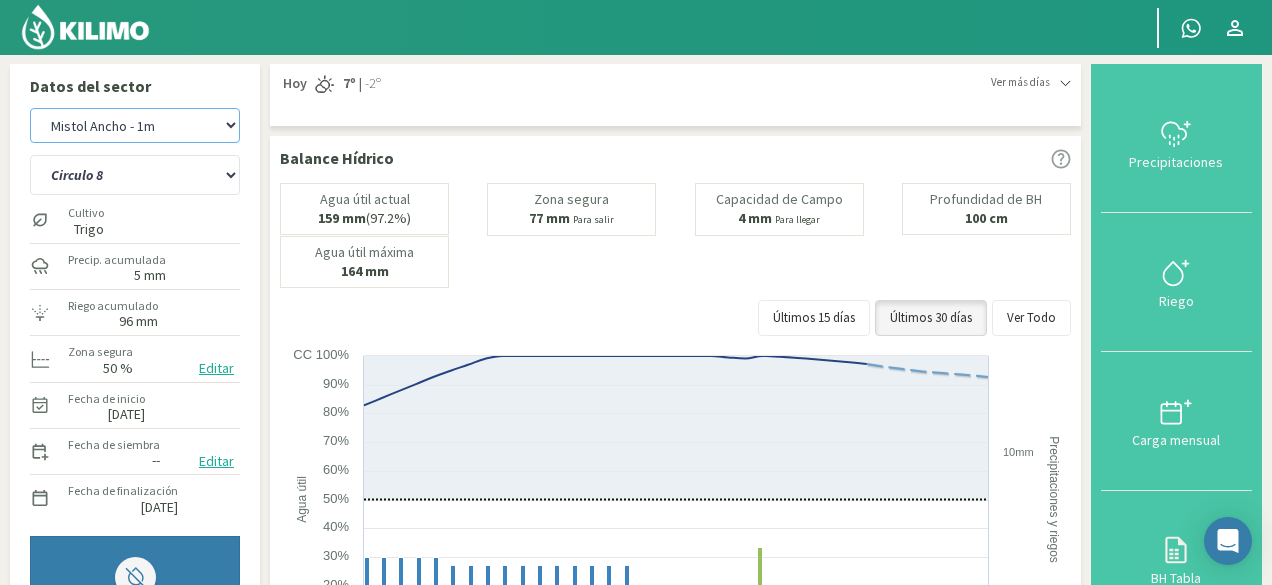 click on "Campo del Puesto - 1m   Campo del Puesto - 2m   La Picardia (1m)   La Picardia (2m)   Mistol Ancho - 1m   Mistol Ancho - 2m" at bounding box center [135, 125] 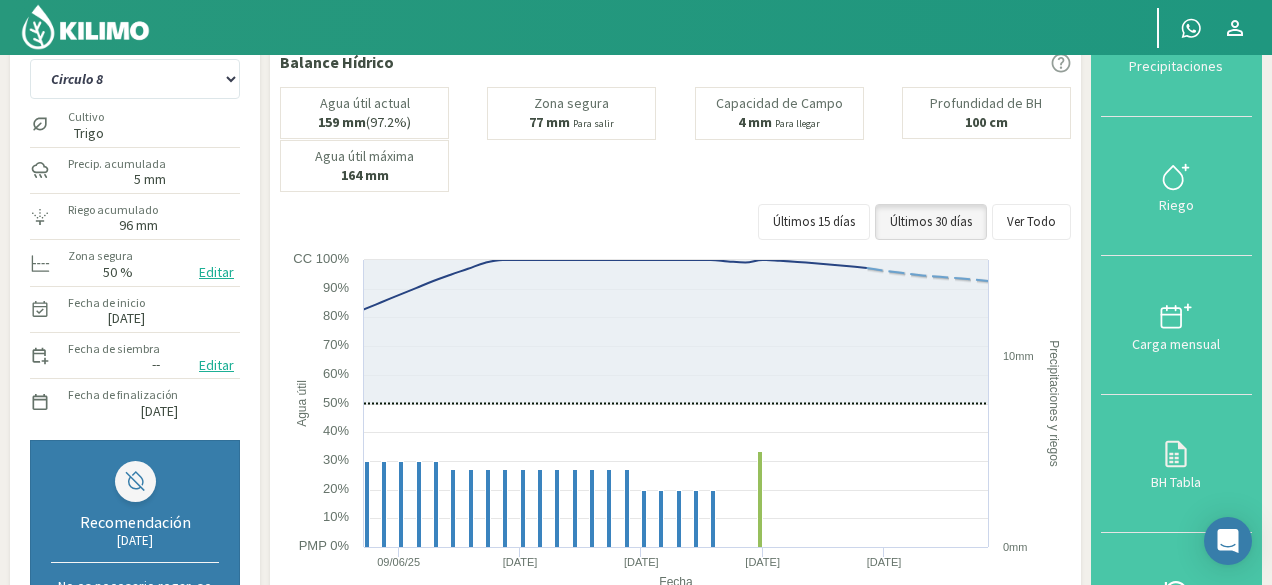 scroll, scrollTop: 0, scrollLeft: 0, axis: both 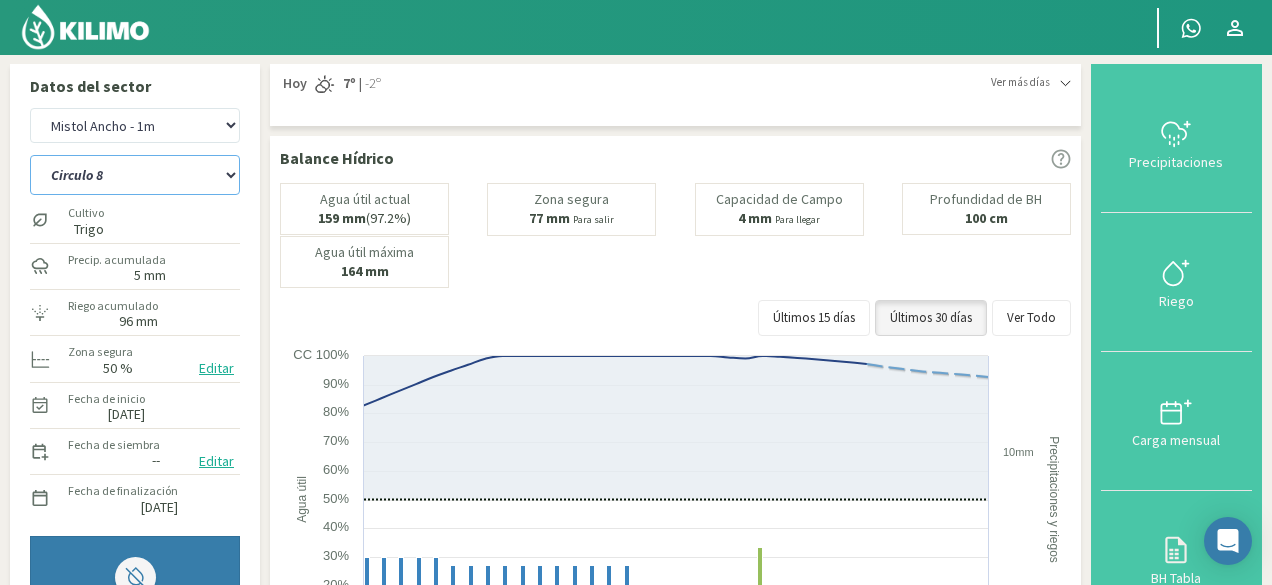 click on "Circulo 7   Circulo 8" at bounding box center (135, 175) 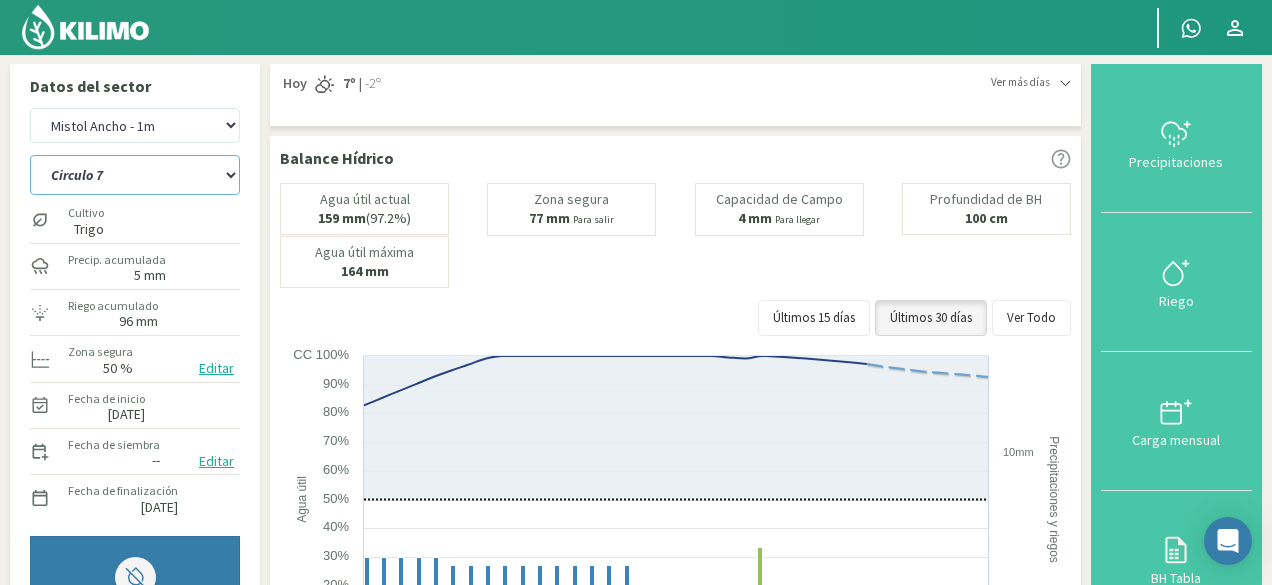 click on "Circulo 7   Circulo 8" at bounding box center (135, 175) 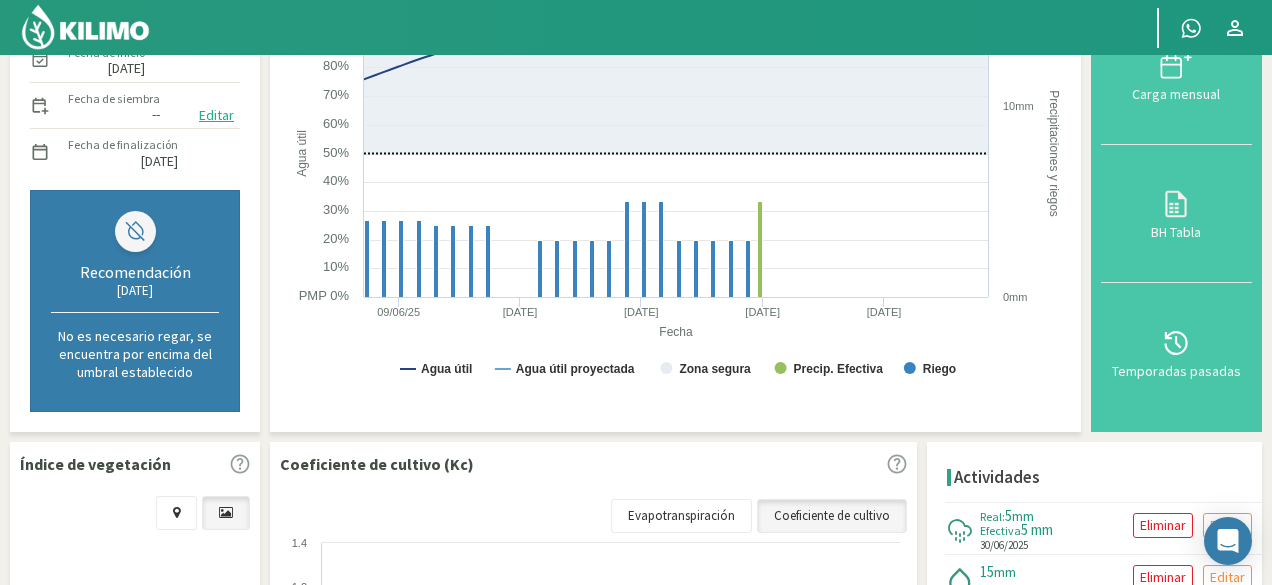 scroll, scrollTop: 4, scrollLeft: 0, axis: vertical 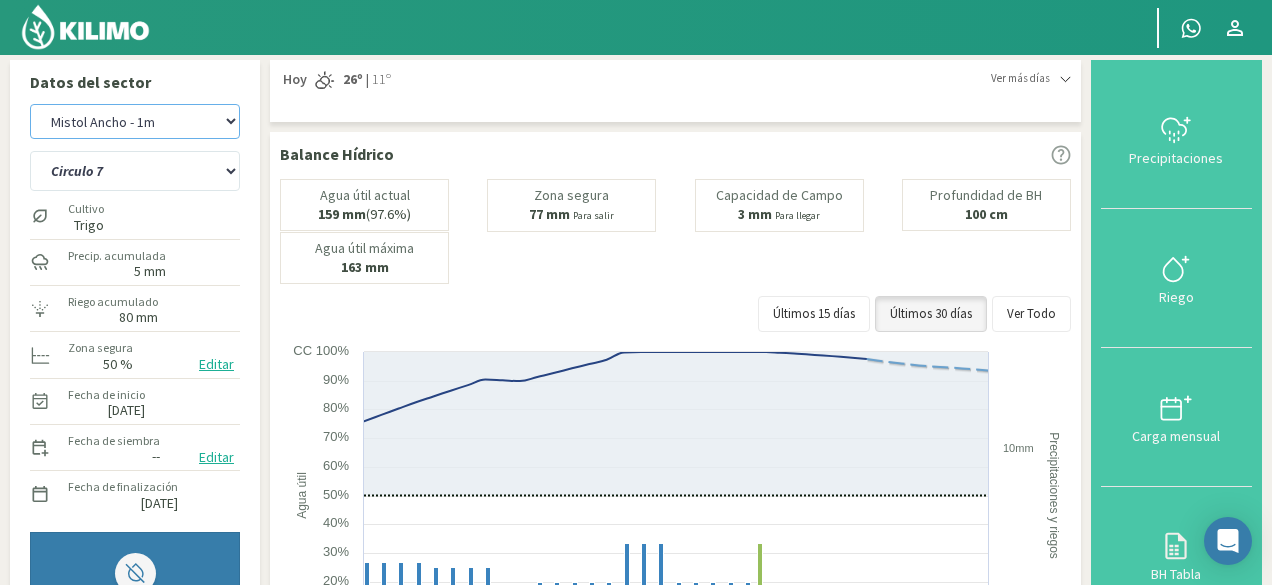 click on "Campo del Puesto - 1m   Campo del Puesto - 2m   La Picardia (1m)   La Picardia (2m)   Mistol Ancho - 1m   Mistol Ancho - 2m" at bounding box center (135, 121) 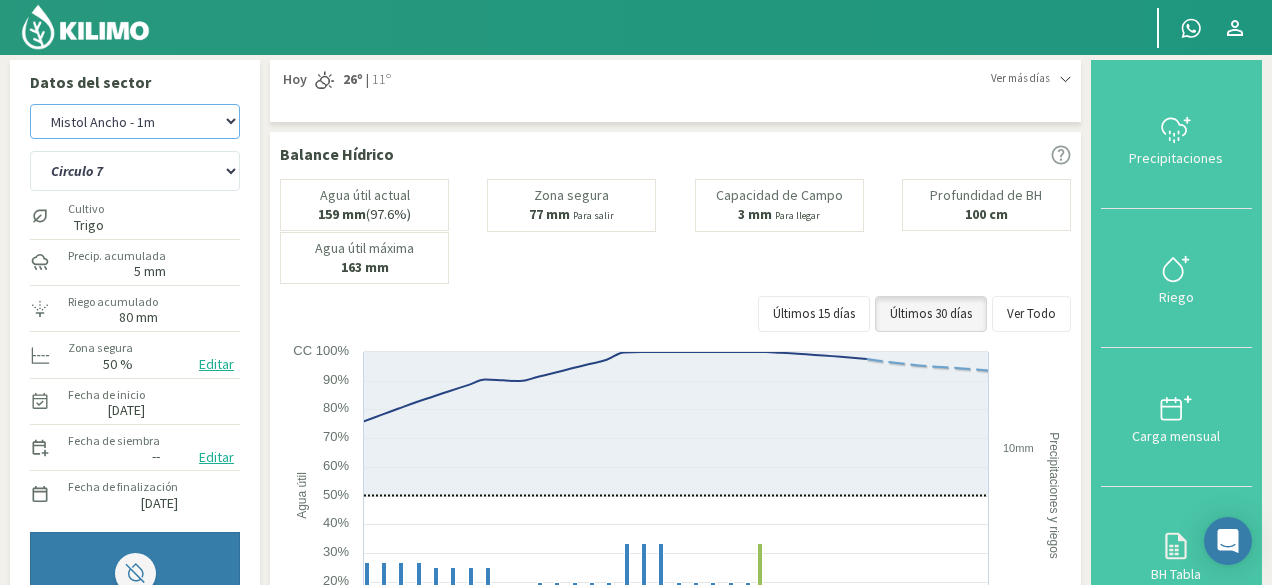 select on "6: Object" 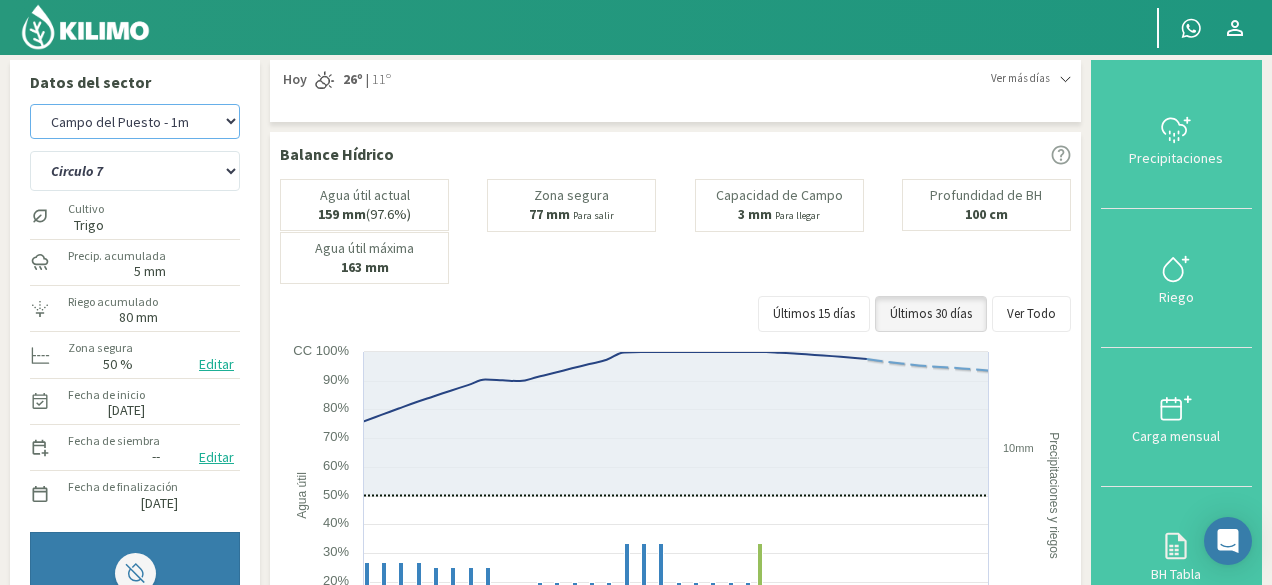 click on "Campo del Puesto - 1m   Campo del Puesto - 2m   La Picardia (1m)   La Picardia (2m)   Mistol Ancho - 1m   Mistol Ancho - 2m" at bounding box center [135, 121] 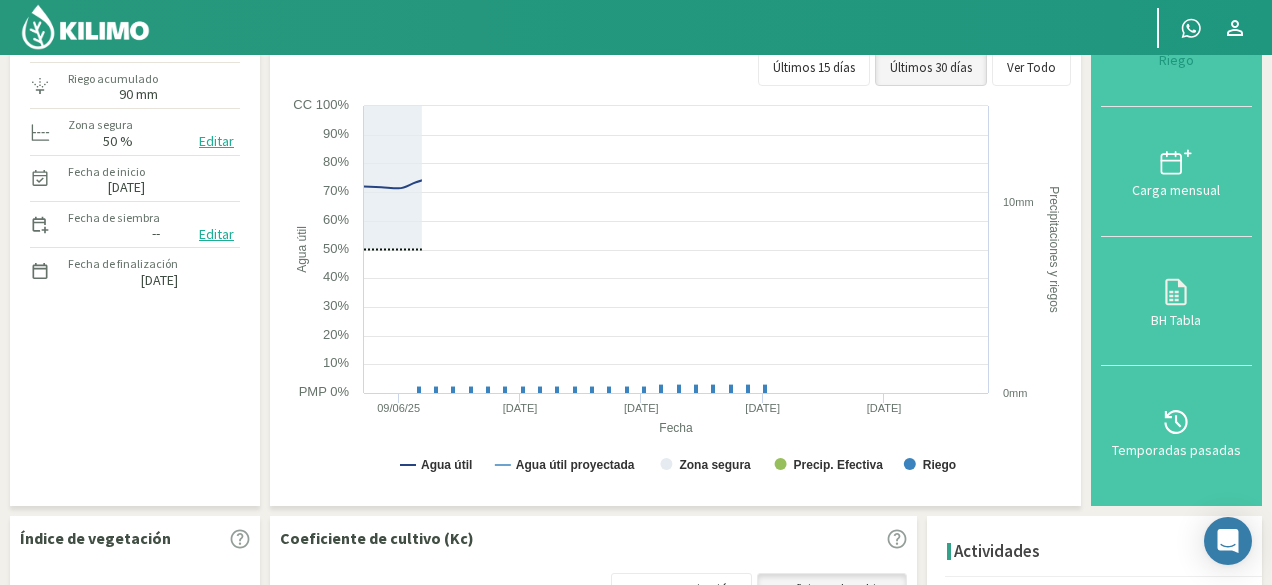 scroll, scrollTop: 4, scrollLeft: 0, axis: vertical 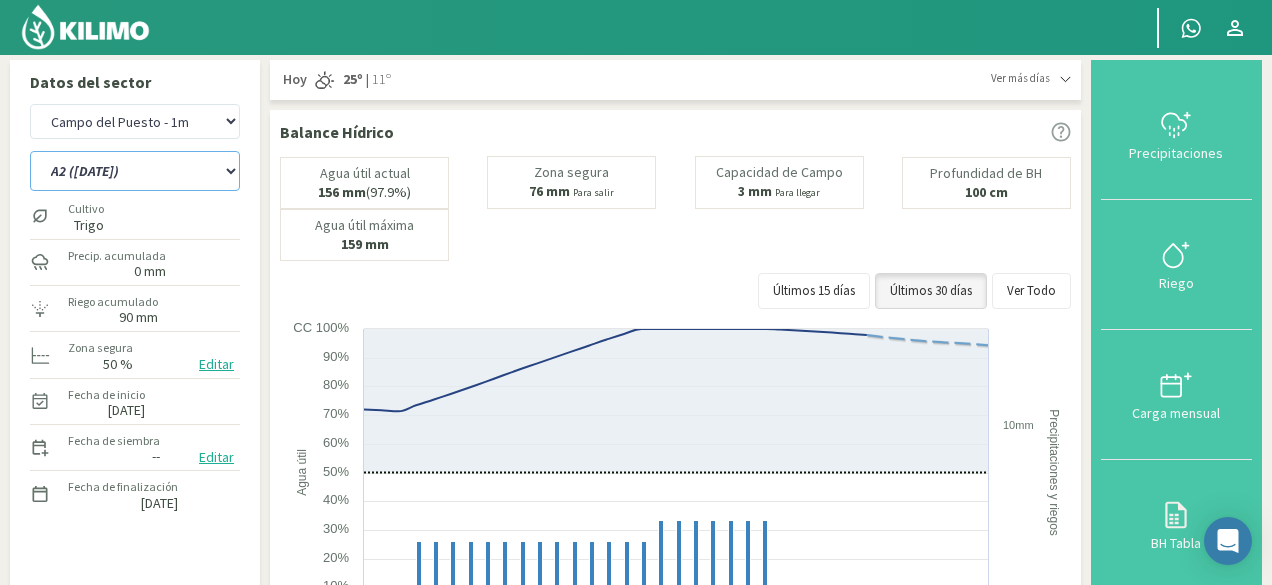 click on "A2 ([DATE])   D1 Sur ([DATE])   D2 Oeste ([DATE])" at bounding box center [135, 171] 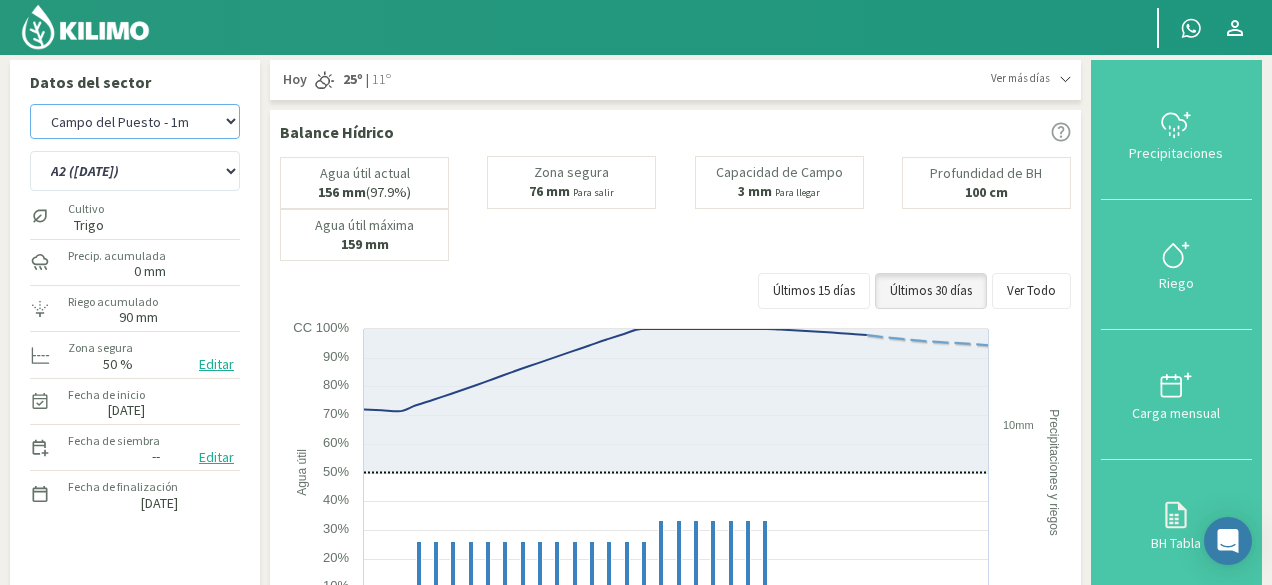 click on "Campo del Puesto - 1m   Campo del Puesto - 2m   La Picardia (1m)   La Picardia (2m)   Mistol Ancho - 1m   Mistol Ancho - 2m" at bounding box center [135, 121] 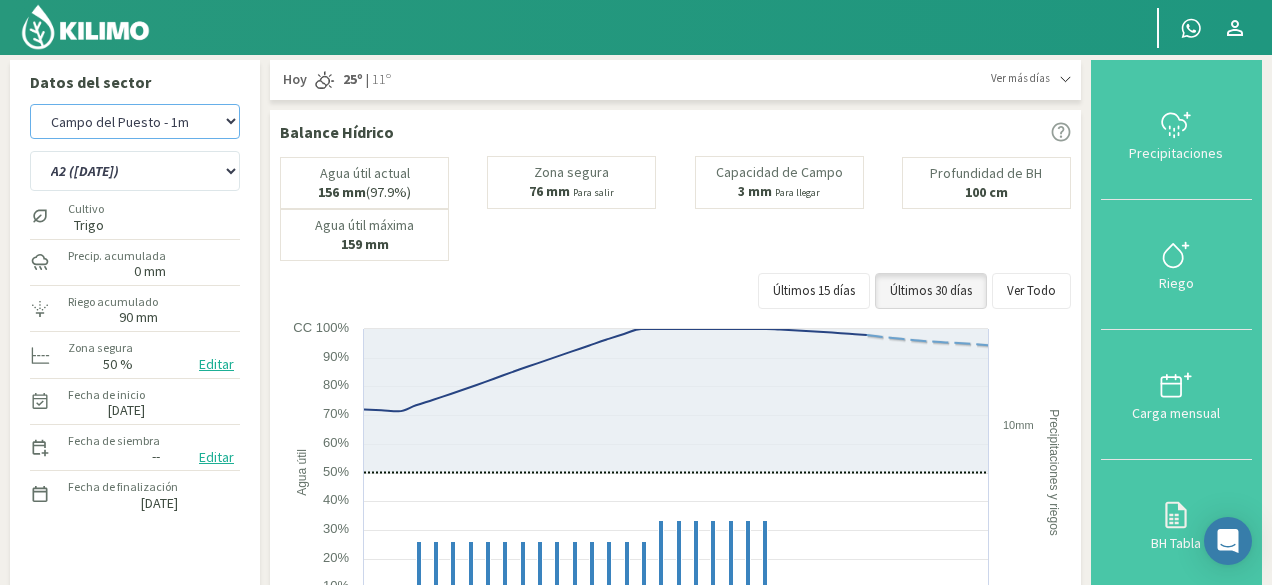 click on "Campo del Puesto - 1m   Campo del Puesto - 2m   La Picardia (1m)   La Picardia (2m)   Mistol Ancho - 1m   Mistol Ancho - 2m" at bounding box center [135, 121] 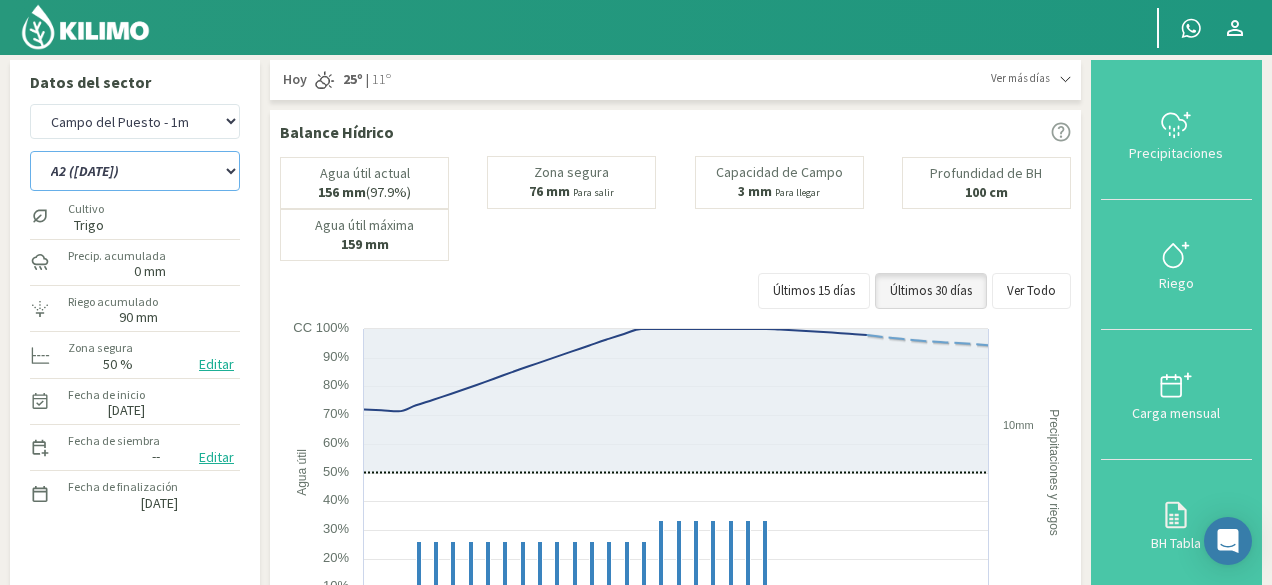 click on "A2 ([DATE])   D1 Sur ([DATE])   D2 Oeste ([DATE])" at bounding box center (135, 171) 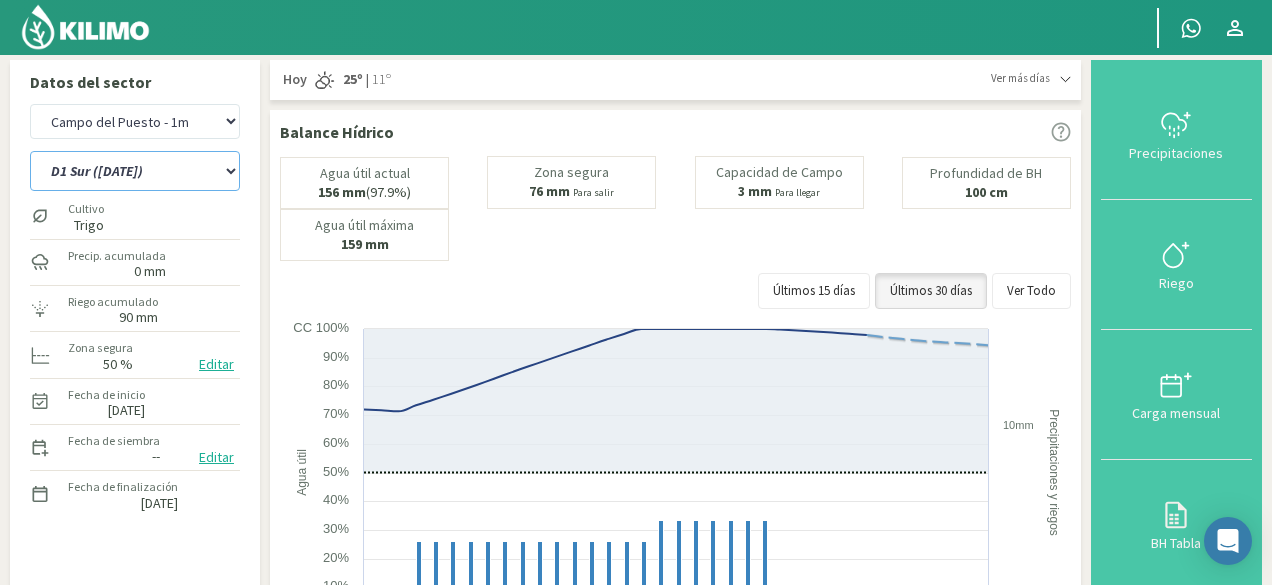 click on "A2 ([DATE])   D1 Sur ([DATE])   D2 Oeste ([DATE])" at bounding box center (135, 171) 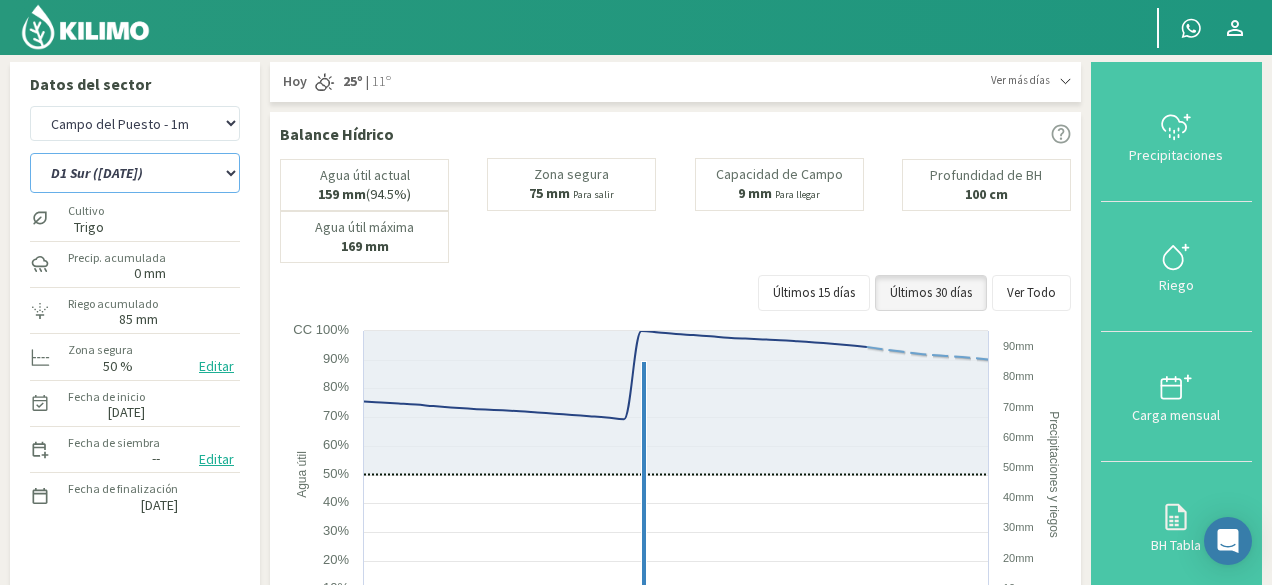 scroll, scrollTop: 0, scrollLeft: 0, axis: both 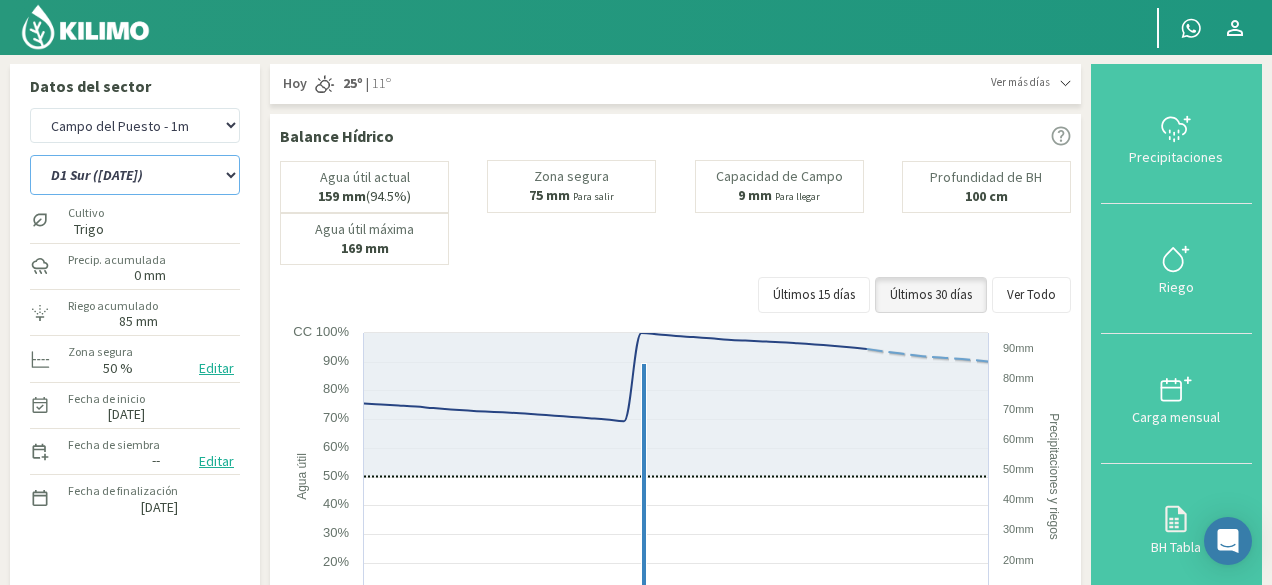 click on "A2 ([DATE])   D1 Sur ([DATE])   D2 Oeste ([DATE])" at bounding box center [135, 175] 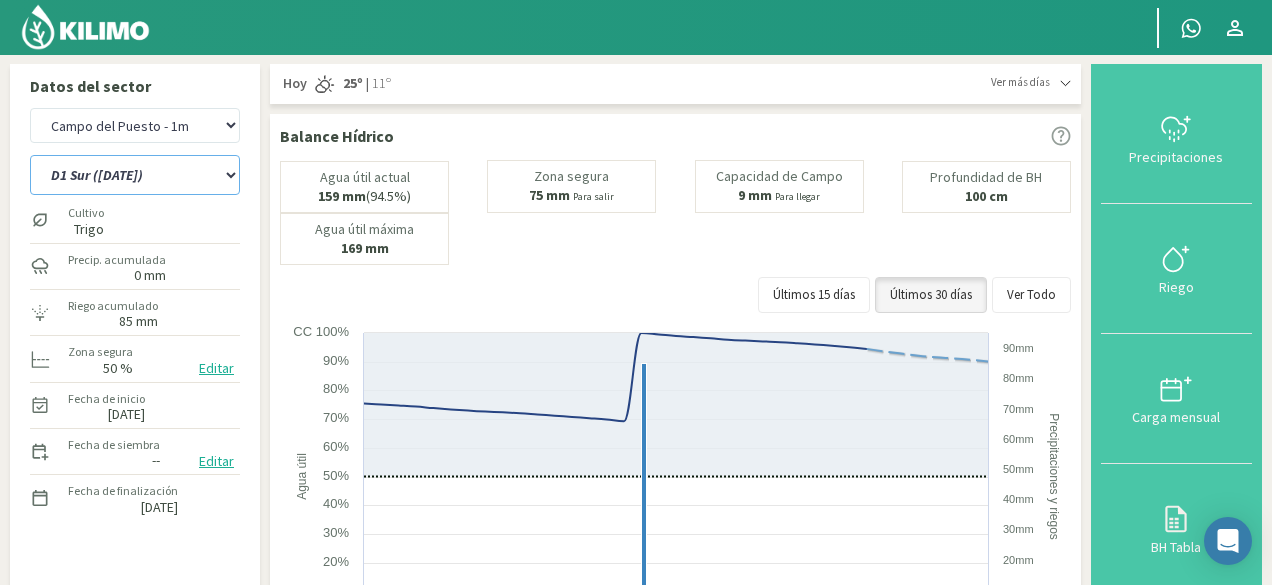 select on "9: Object" 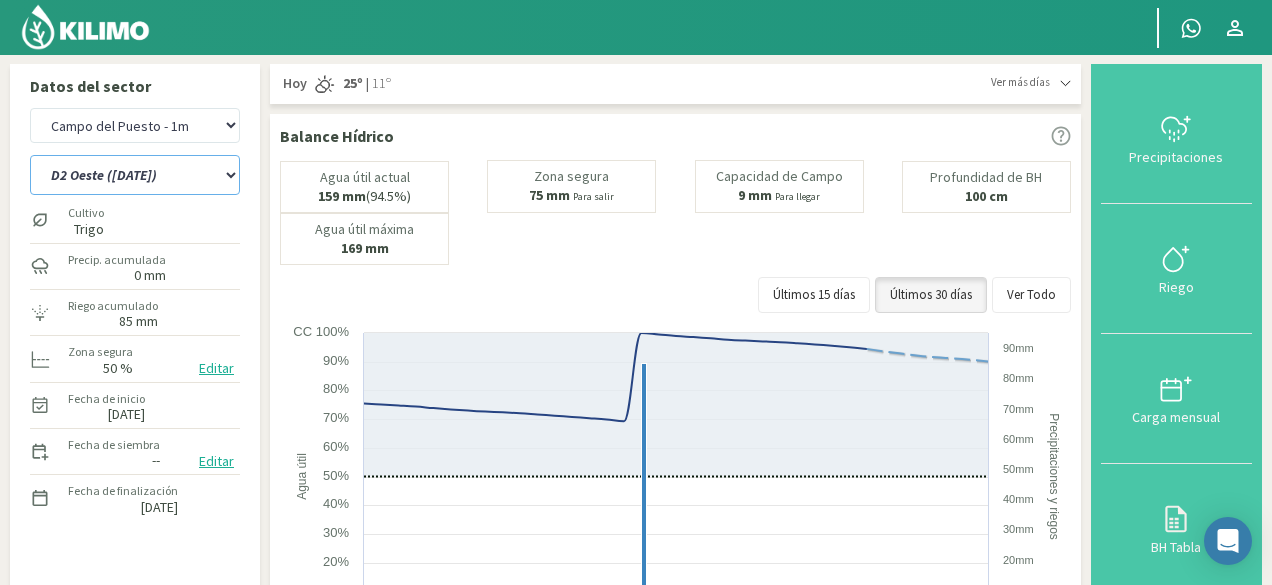click on "A2 ([DATE])   D1 Sur ([DATE])   D2 Oeste ([DATE])" at bounding box center [135, 175] 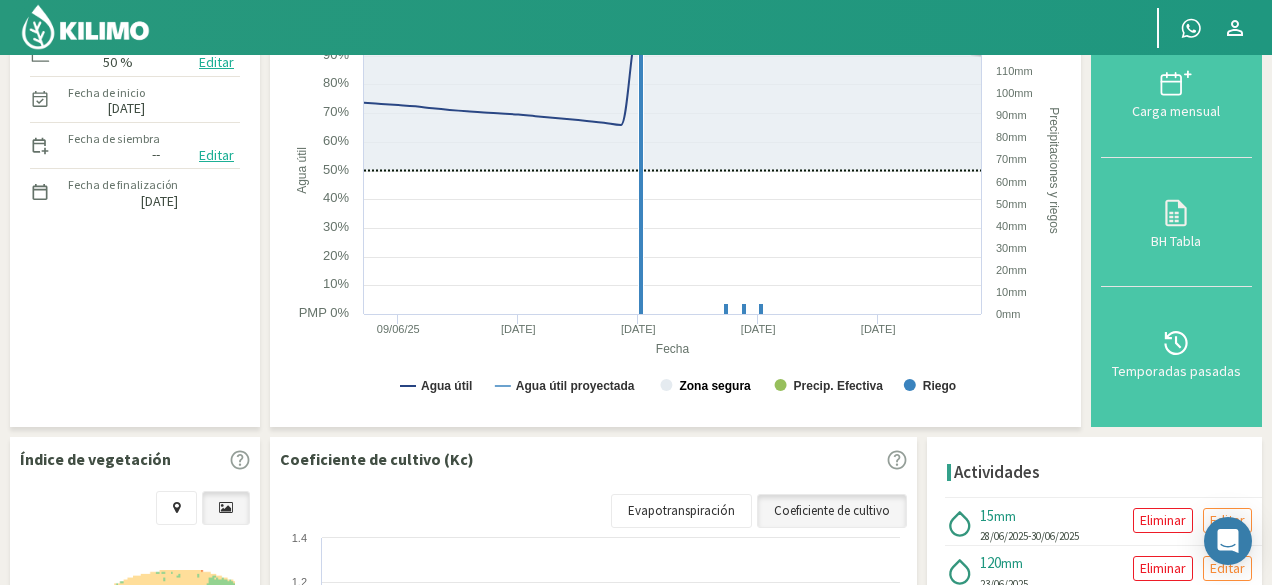 scroll, scrollTop: 400, scrollLeft: 0, axis: vertical 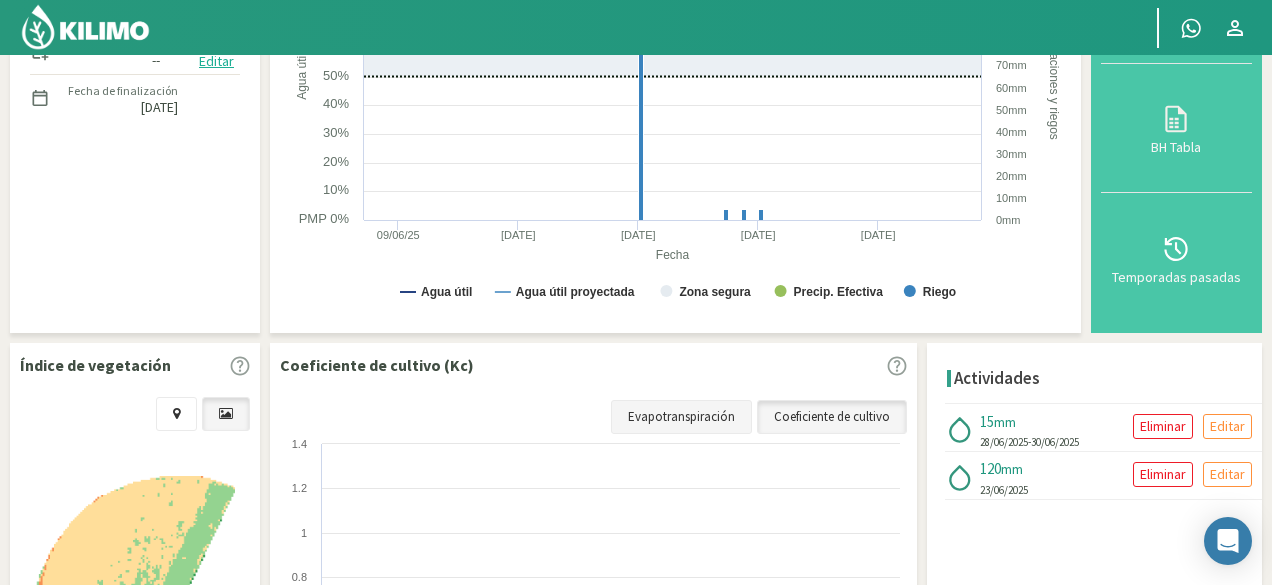 click on "Evapotranspiración" at bounding box center (681, 417) 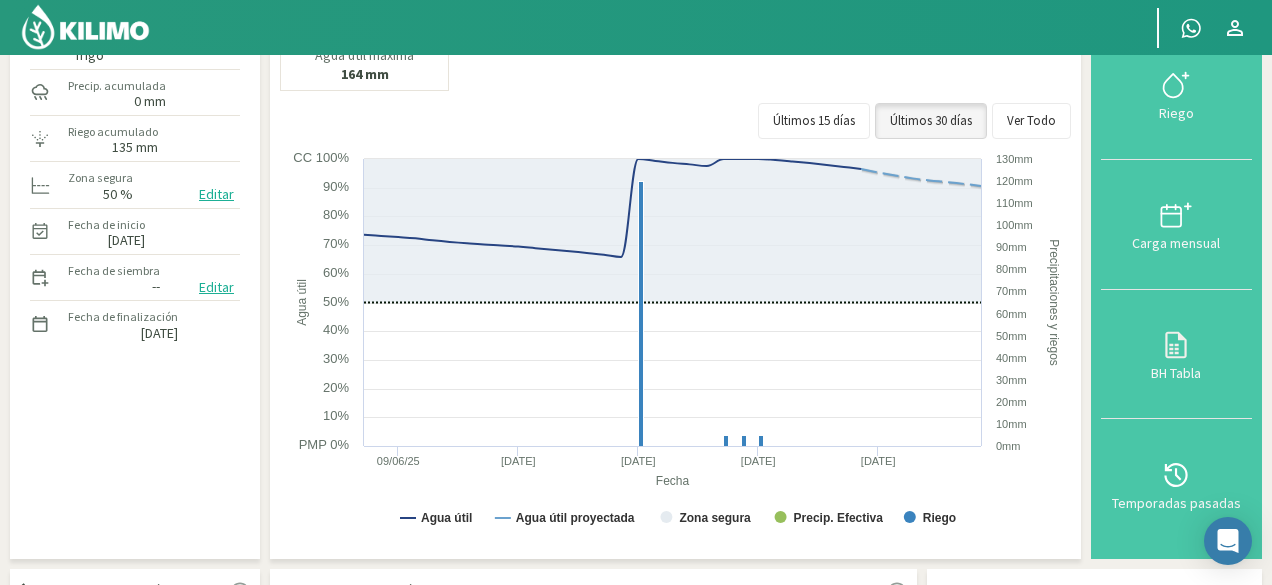 scroll, scrollTop: 0, scrollLeft: 0, axis: both 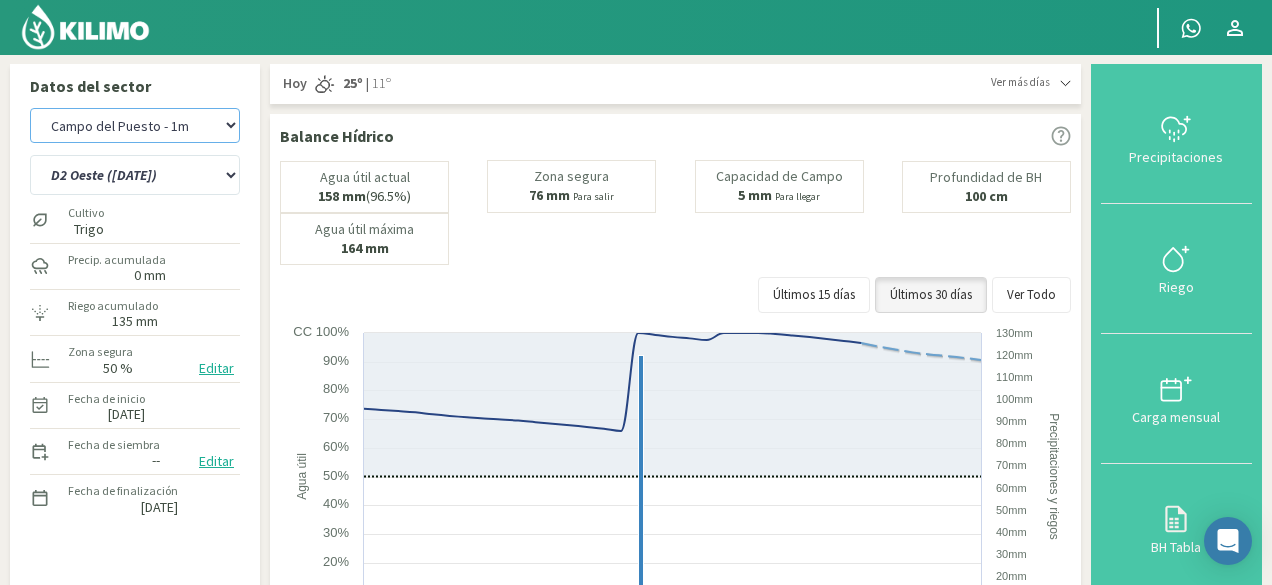 click on "Campo del Puesto - 1m   Campo del Puesto - 2m   La Picardia (1m)   La Picardia (2m)   Mistol Ancho - 1m   Mistol Ancho - 2m" at bounding box center (135, 125) 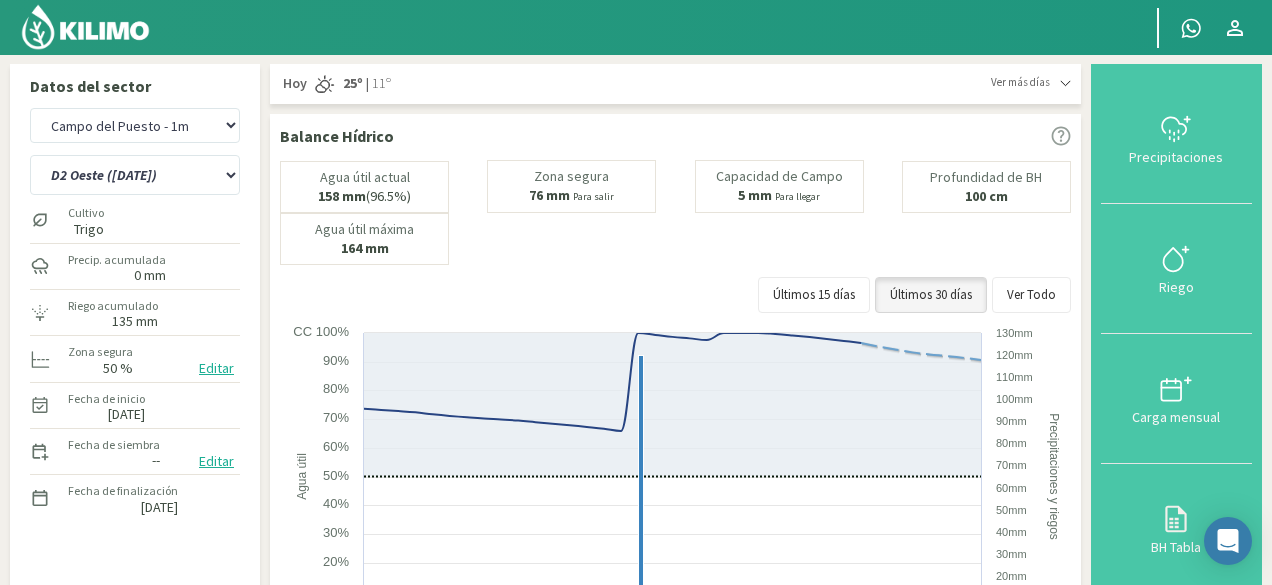click at bounding box center (566, 27) 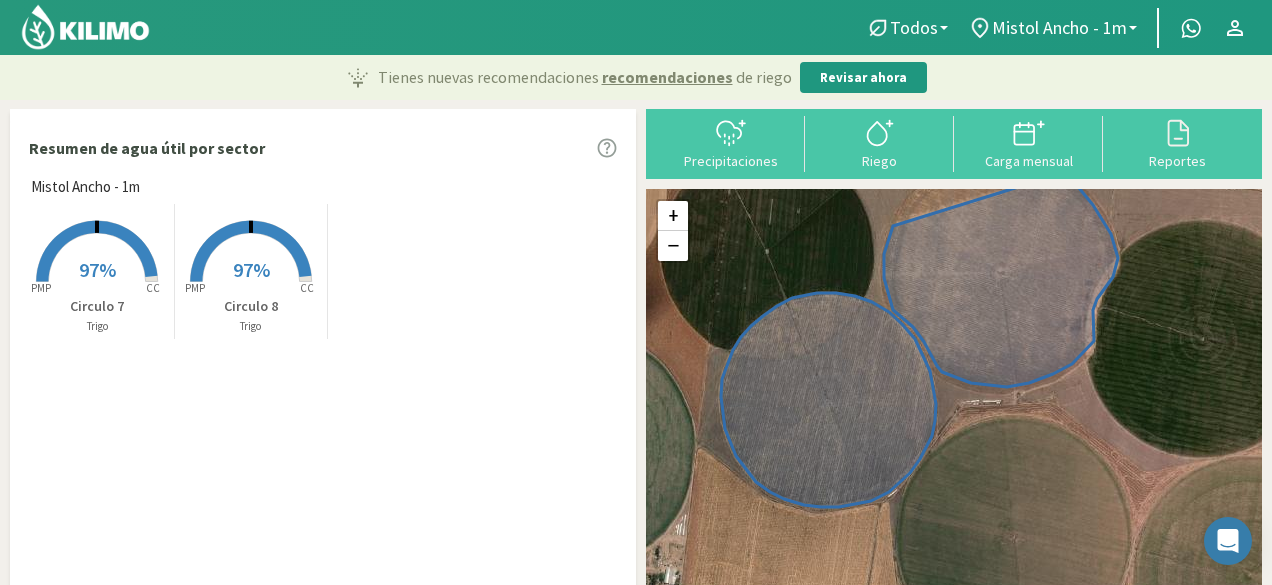 click on "Mistol Ancho - 1m" at bounding box center (85, 187) 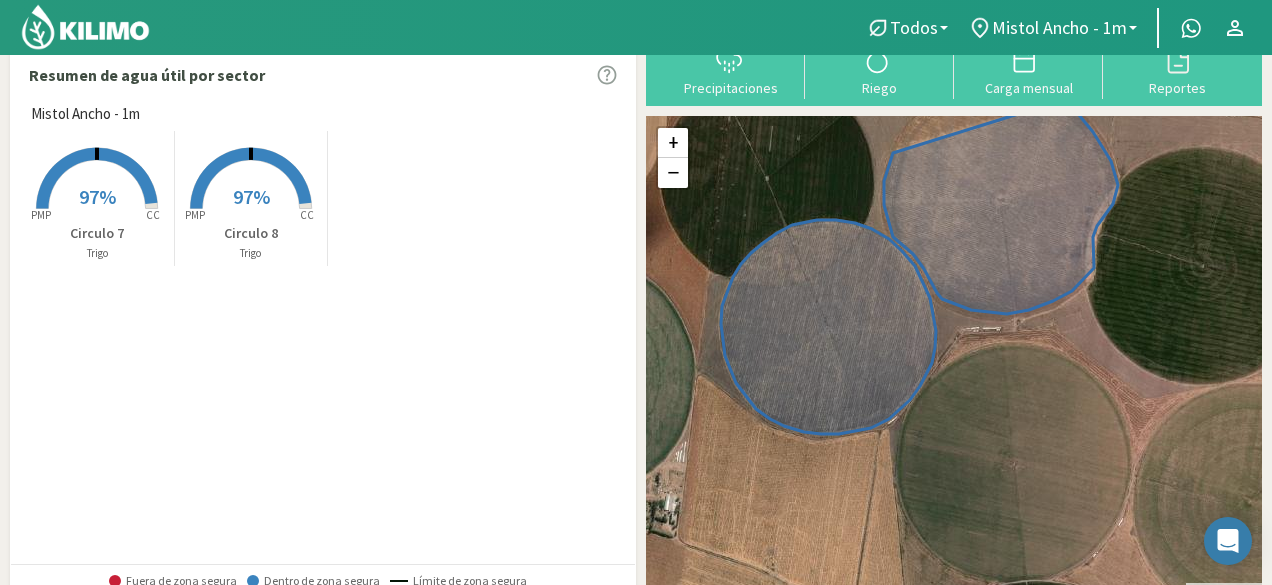 scroll, scrollTop: 0, scrollLeft: 0, axis: both 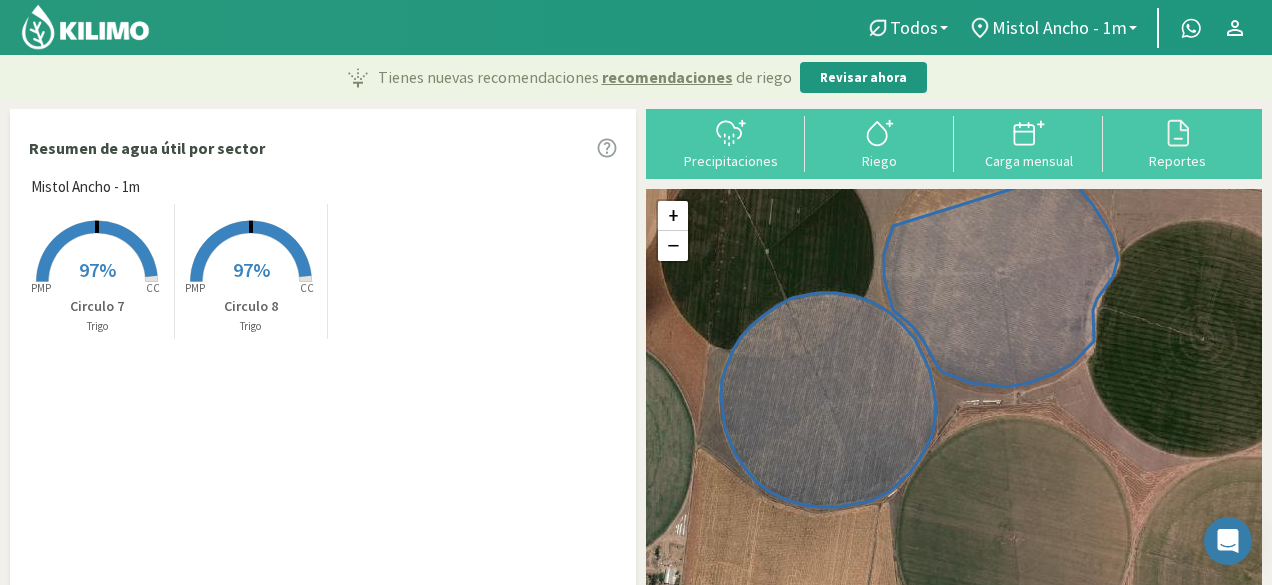 drag, startPoint x: 621, startPoint y: 319, endPoint x: 629, endPoint y: 278, distance: 41.773197 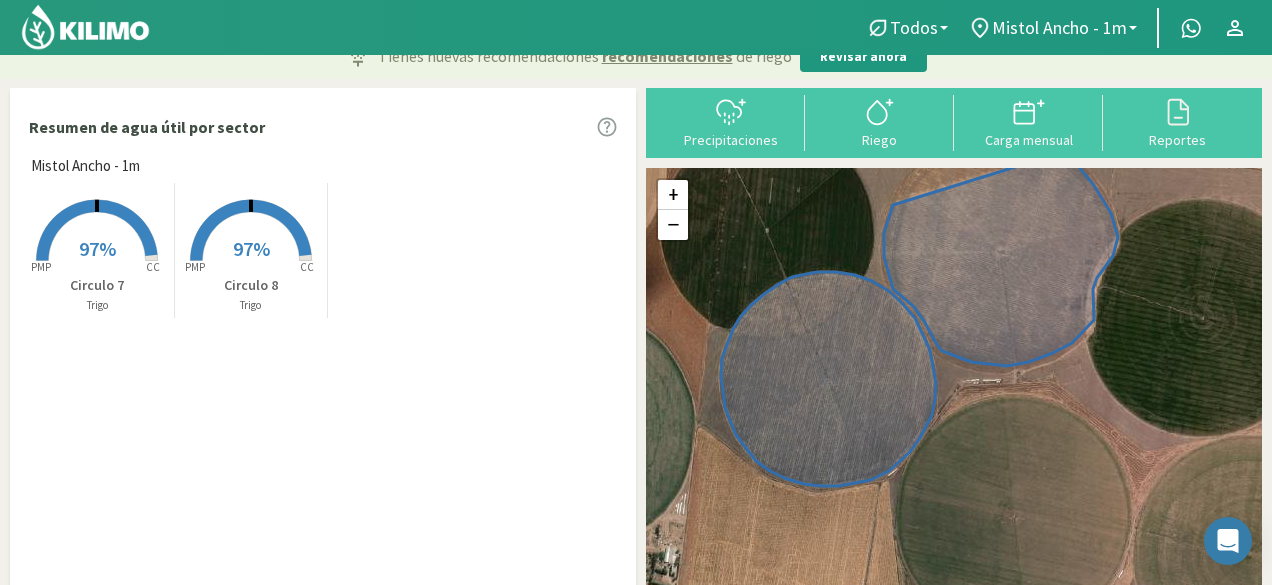 scroll, scrollTop: 0, scrollLeft: 0, axis: both 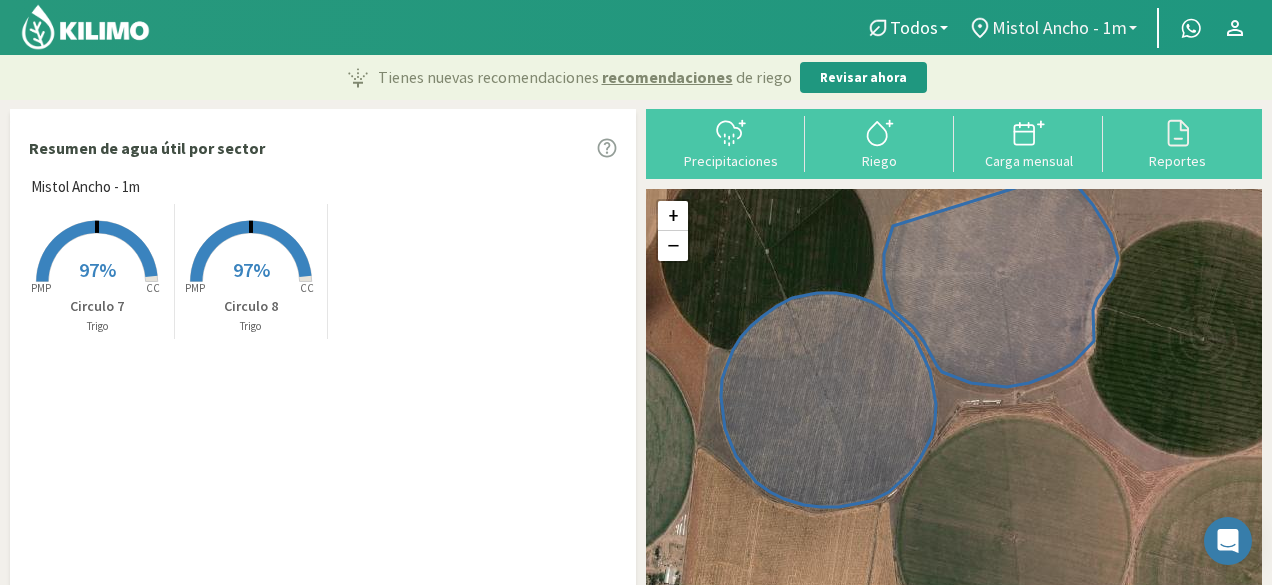 click on "Mistol Ancho - 1m" at bounding box center (914, 27) 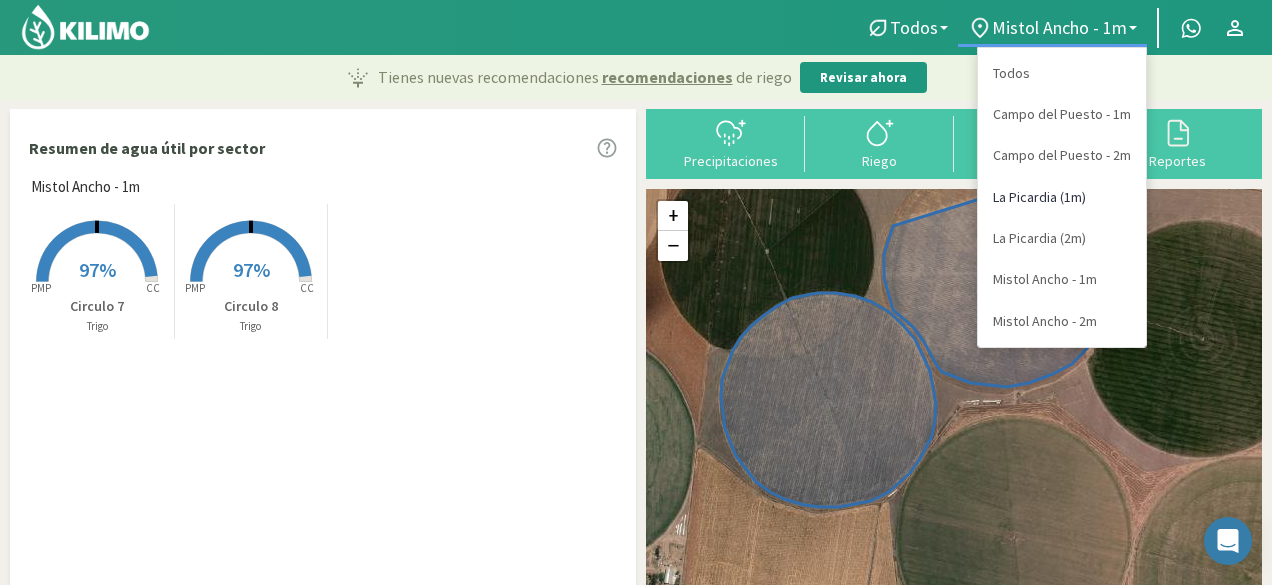 click on "La Picardia (1m)" at bounding box center [1062, 73] 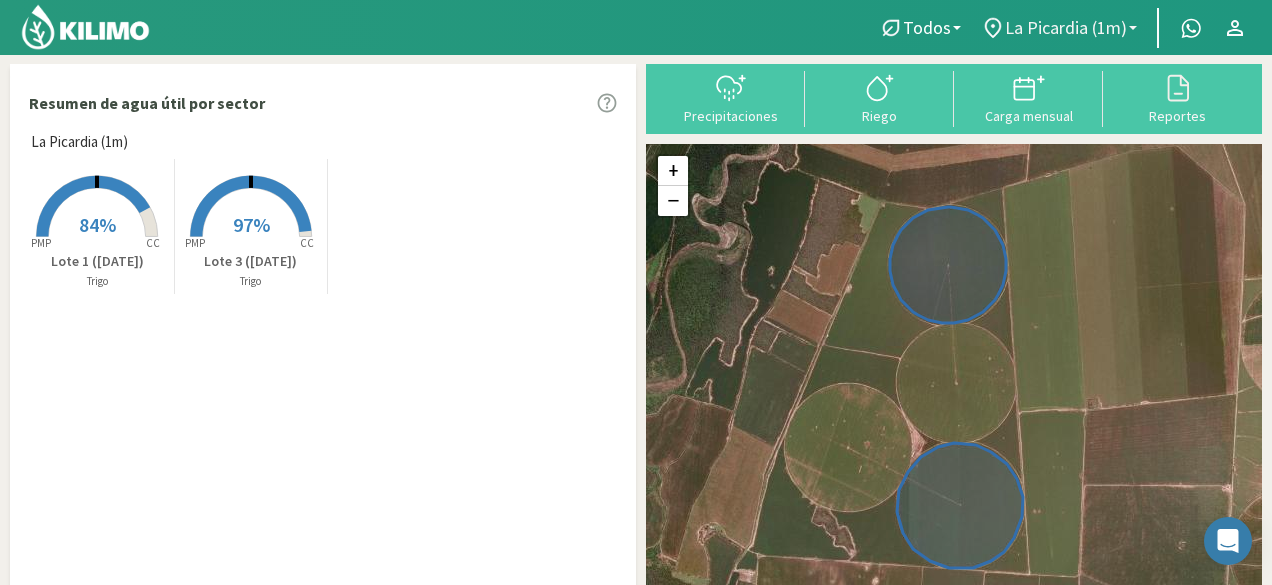 click on "La Picardia (1m)" at bounding box center (927, 27) 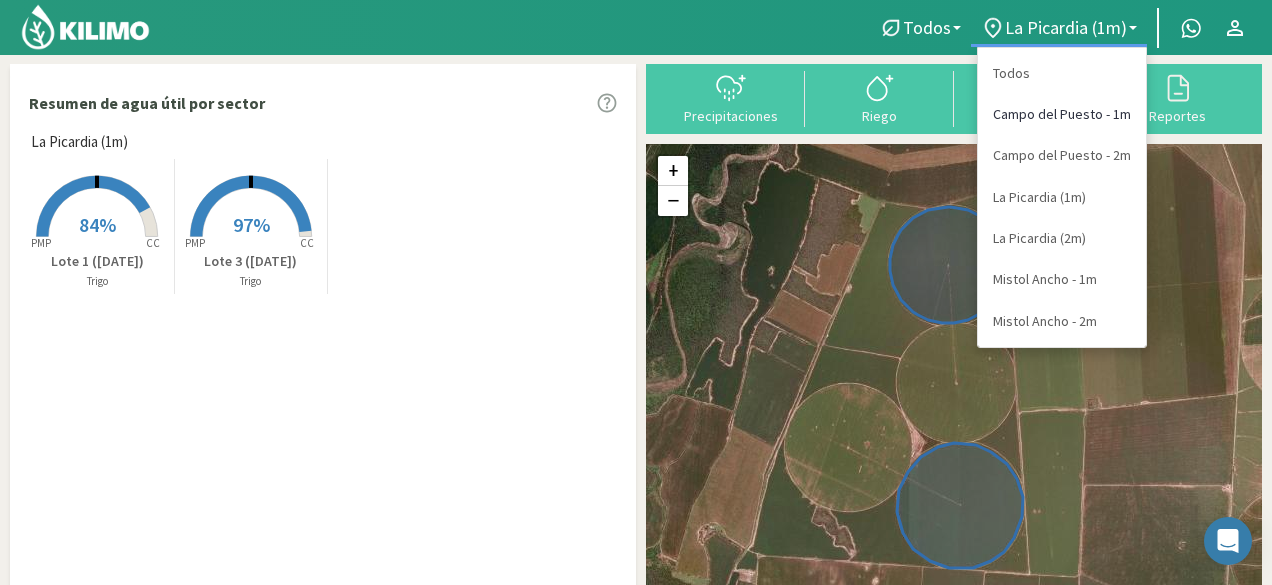click on "Campo del Puesto - 1m" at bounding box center [1062, 73] 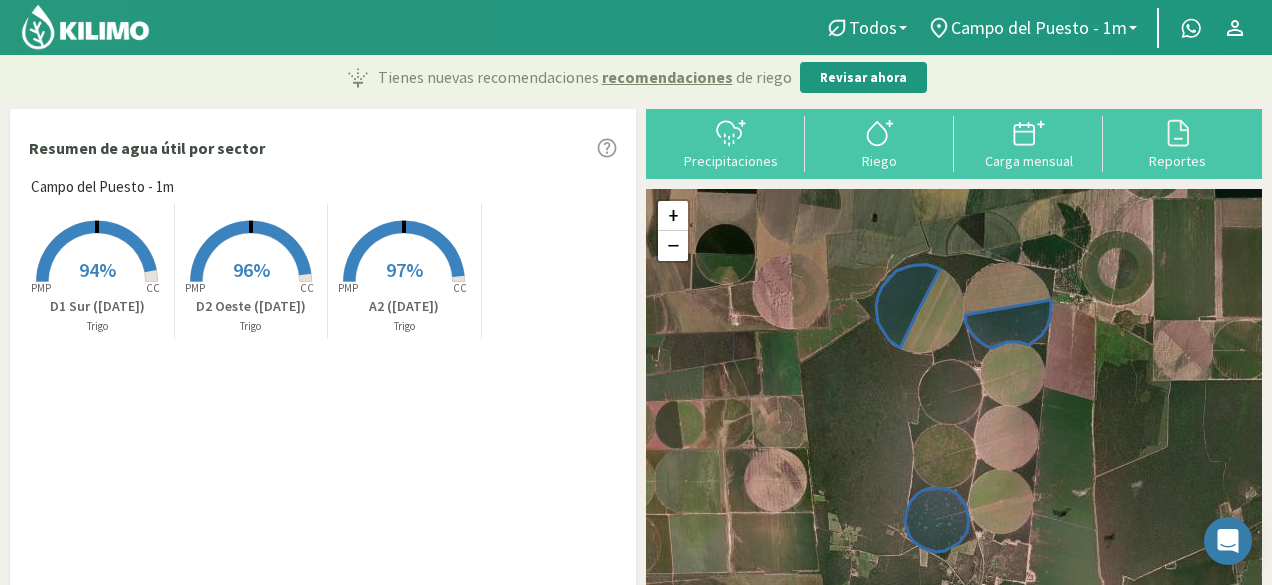 scroll, scrollTop: 512, scrollLeft: 0, axis: vertical 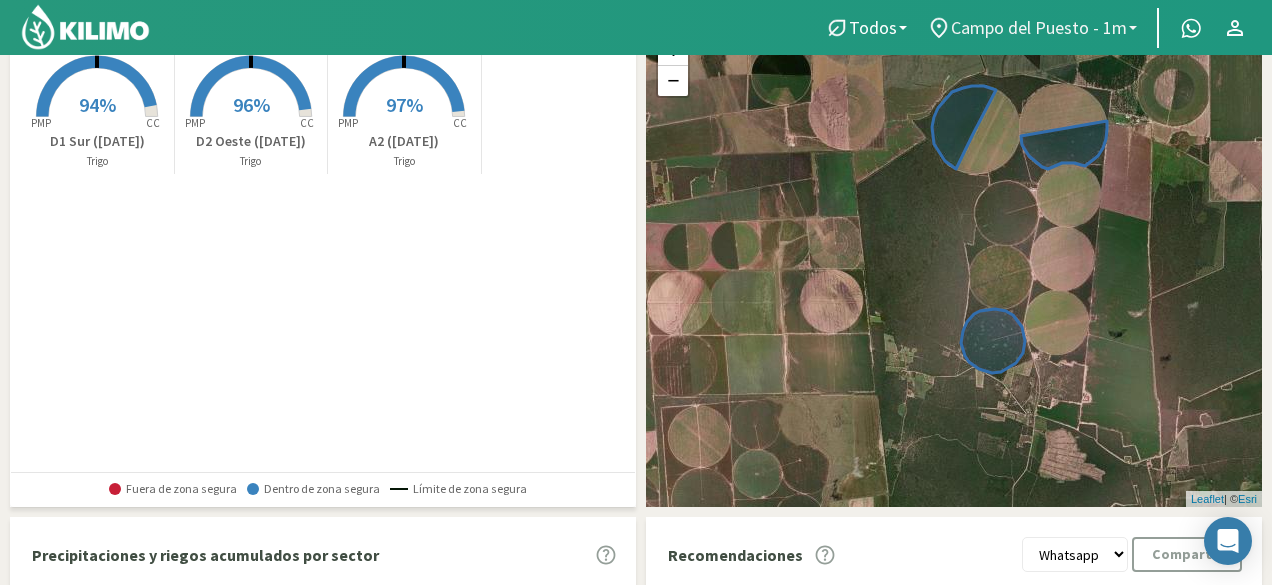 click on "Campo del Puesto - 1m" at bounding box center [873, 27] 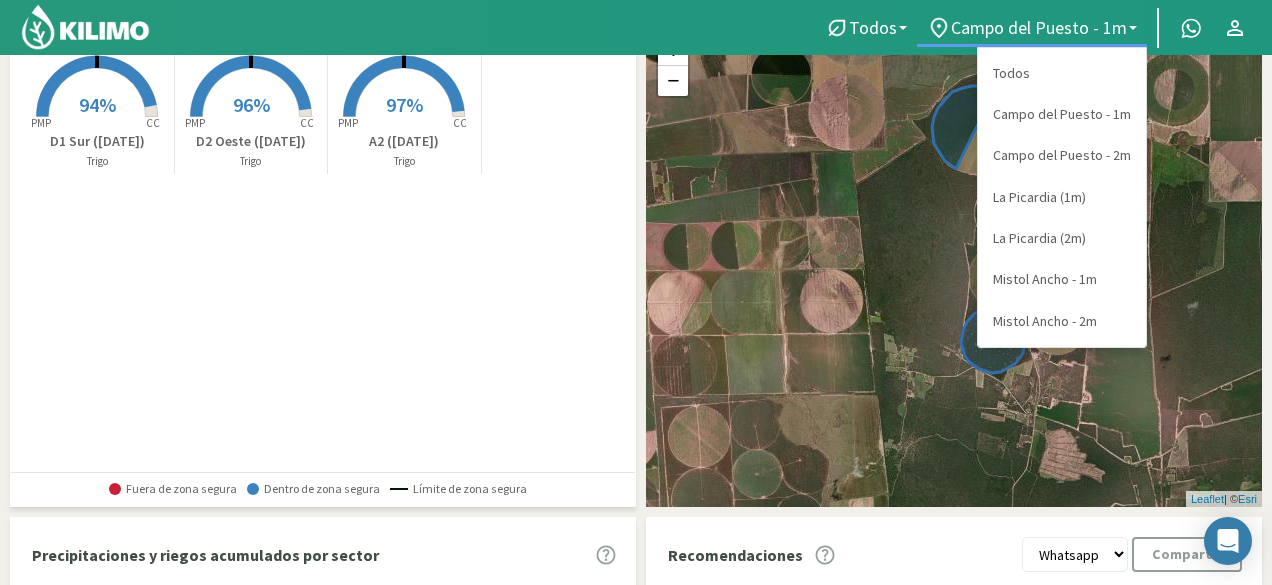 click on "Campo del Puesto - 1m Created with Highcharts 9.2.2 PMP CC 94%  D1 Sur (1m)   Trigo  Created with Highcharts 9.2.2 PMP CC 96%  D2 Oeste (1m)   Trigo  Created with Highcharts 9.2.2 PMP CC 97%  A2 (1m)   Trigo" at bounding box center [328, 241] 